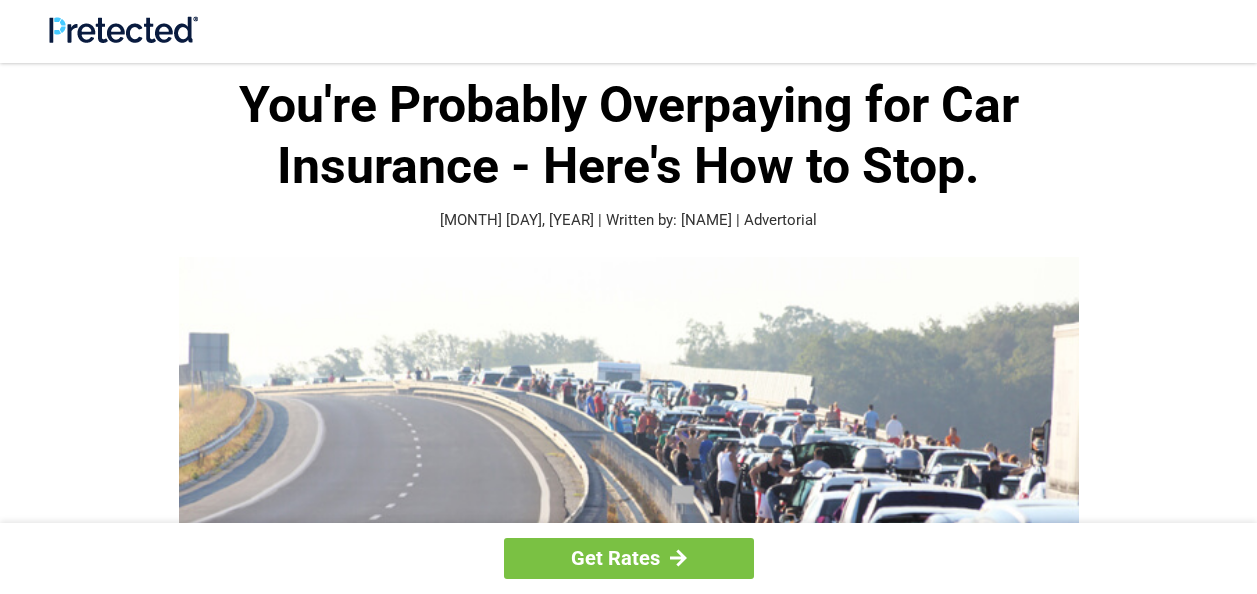 scroll, scrollTop: 0, scrollLeft: 0, axis: both 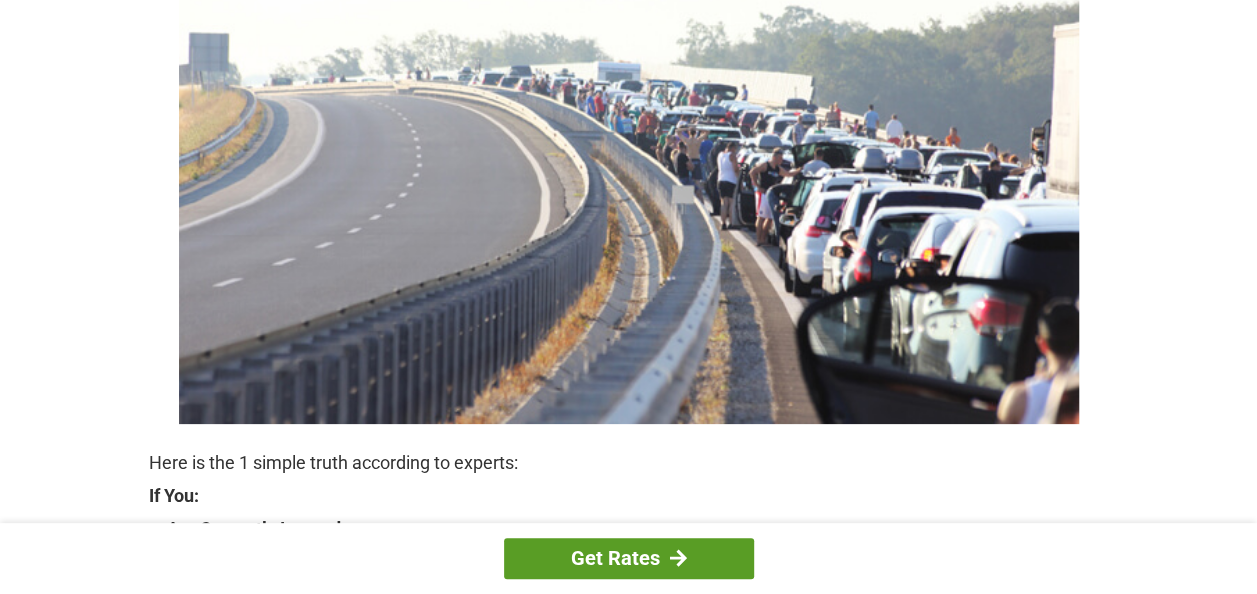 click on "Get Rates" at bounding box center (629, 558) 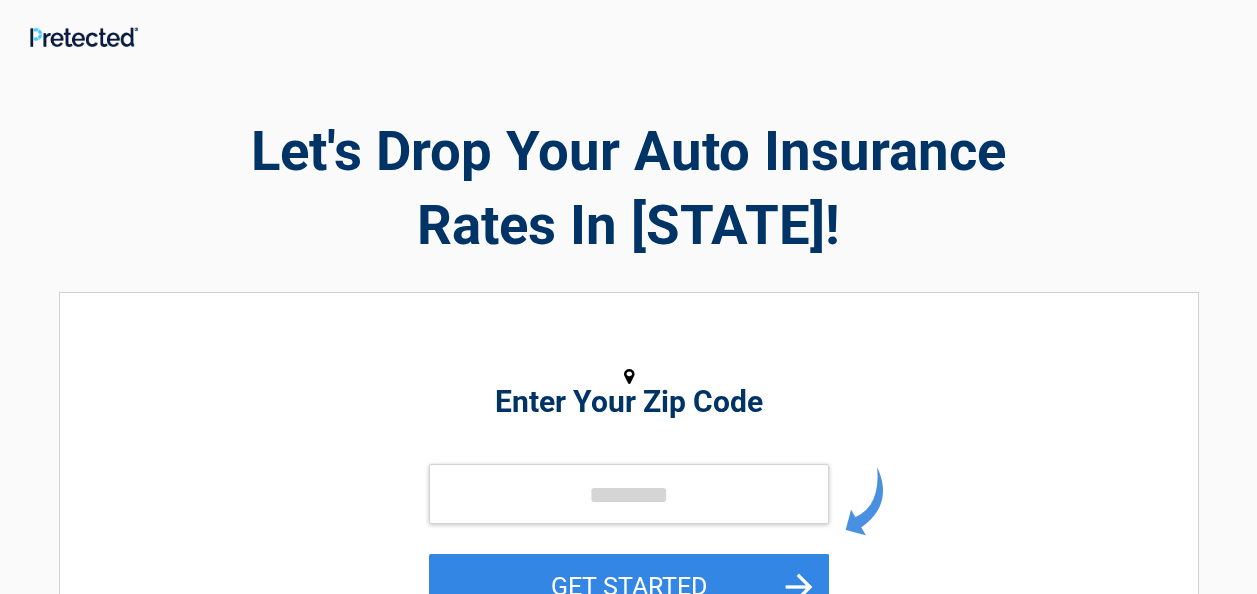 scroll, scrollTop: 0, scrollLeft: 0, axis: both 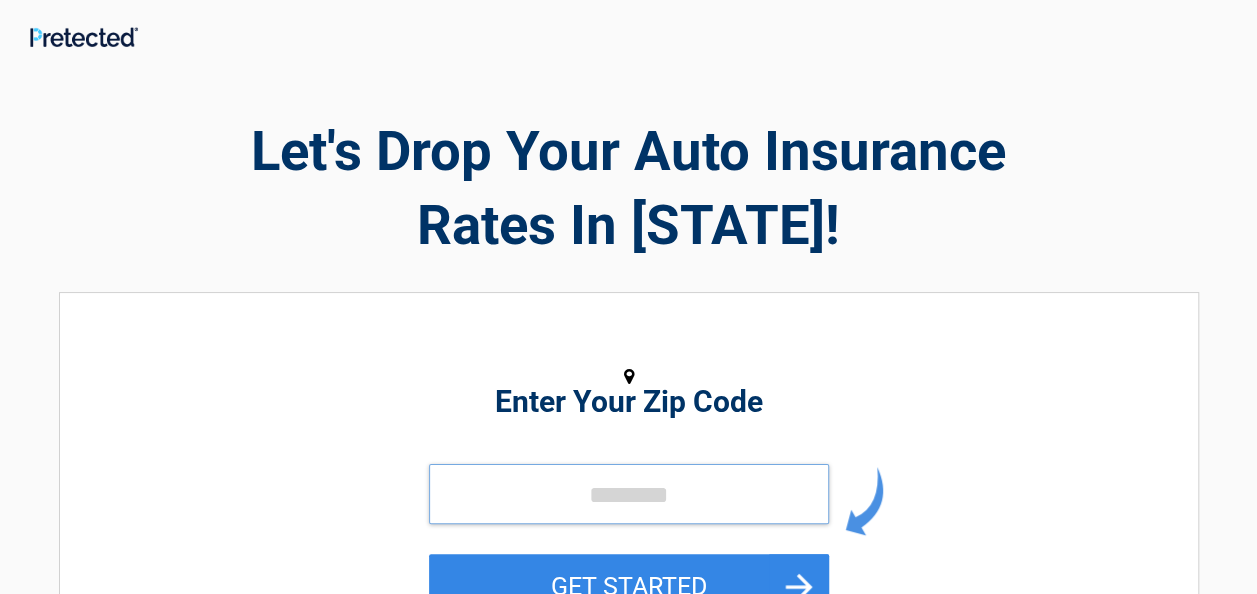 click at bounding box center [629, 494] 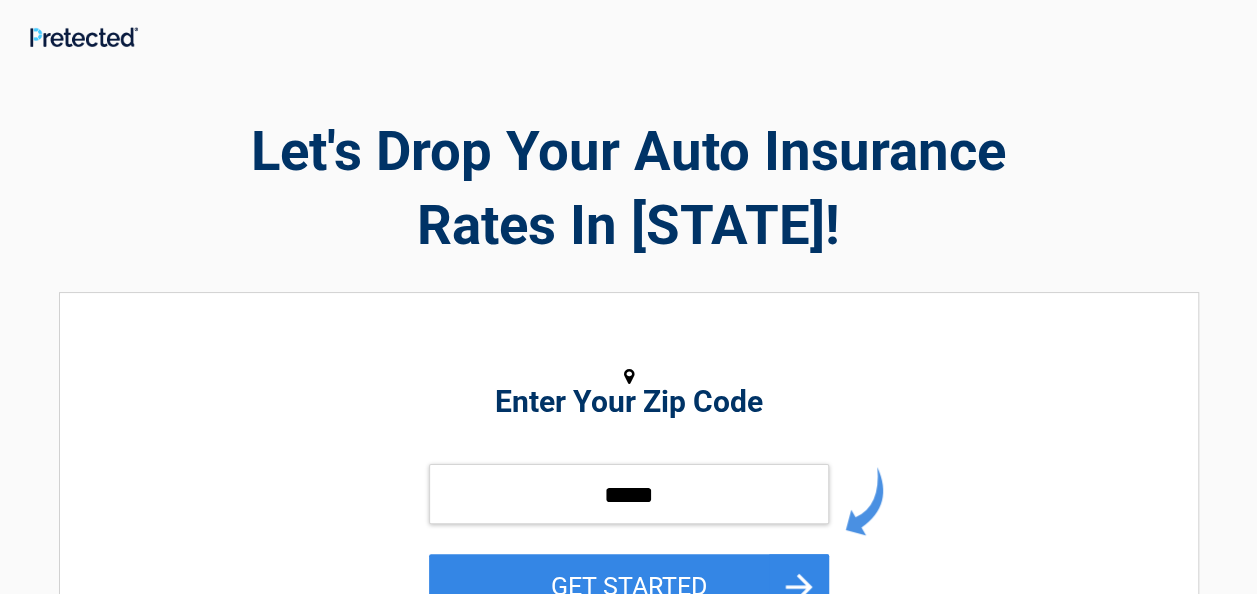 click on "GET STARTED" at bounding box center (629, 586) 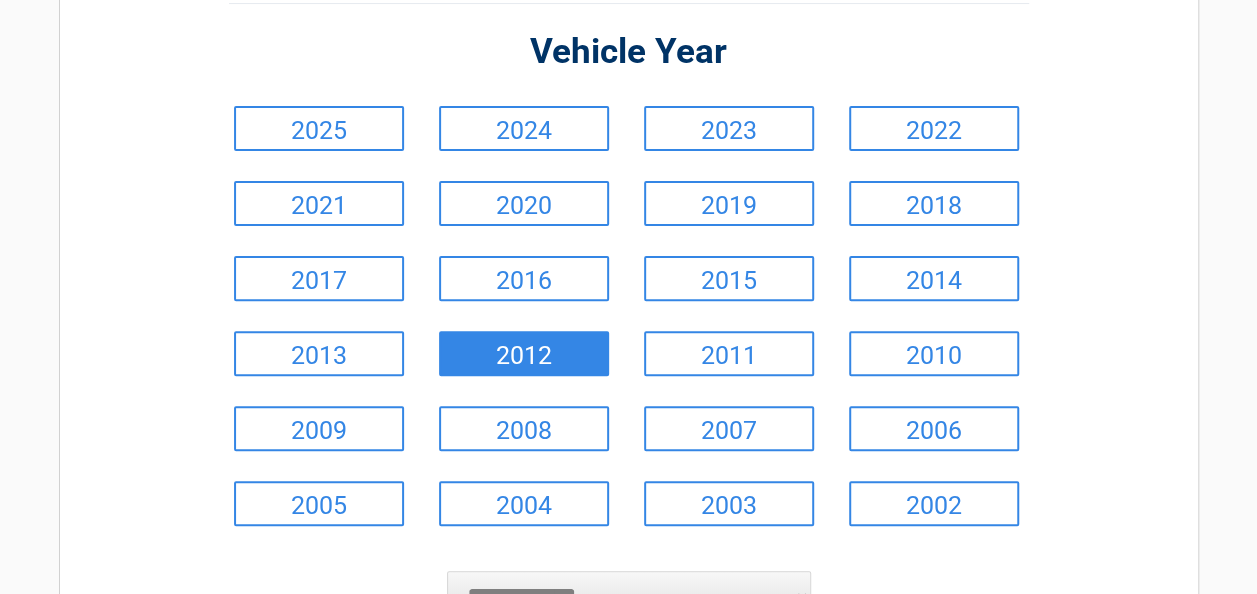 scroll, scrollTop: 200, scrollLeft: 0, axis: vertical 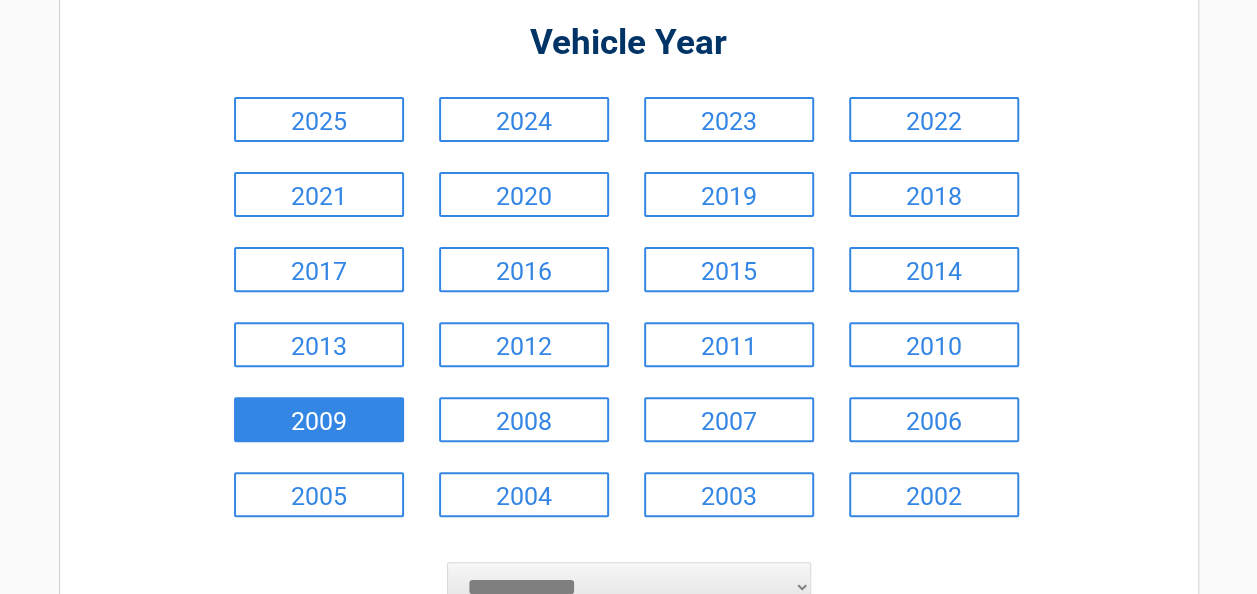 click on "2009" at bounding box center (319, 419) 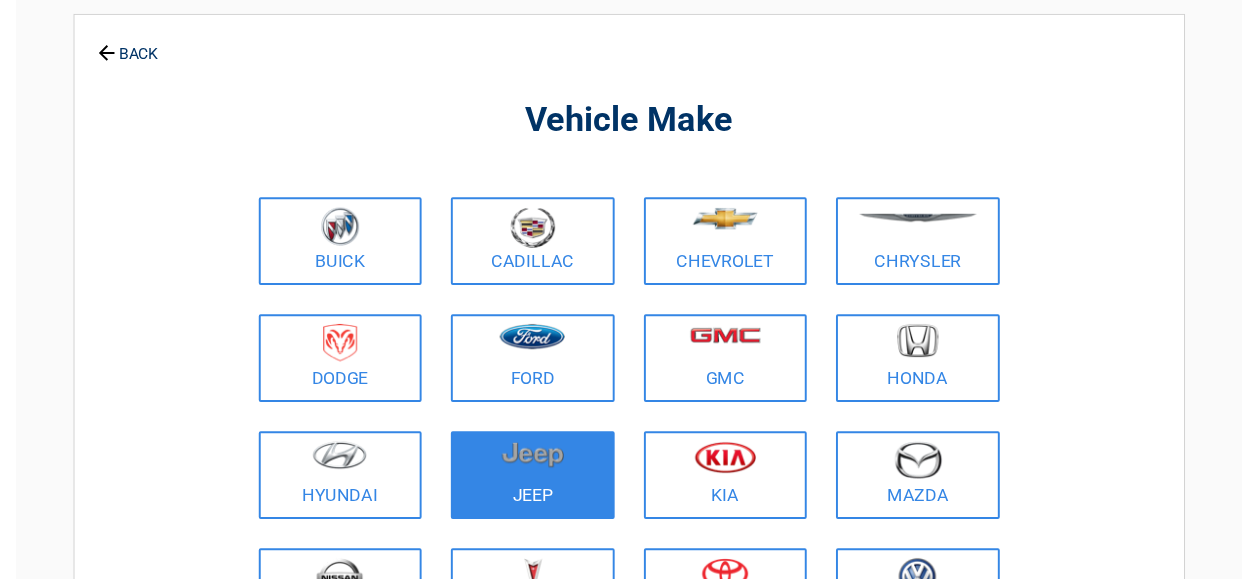 scroll, scrollTop: 100, scrollLeft: 0, axis: vertical 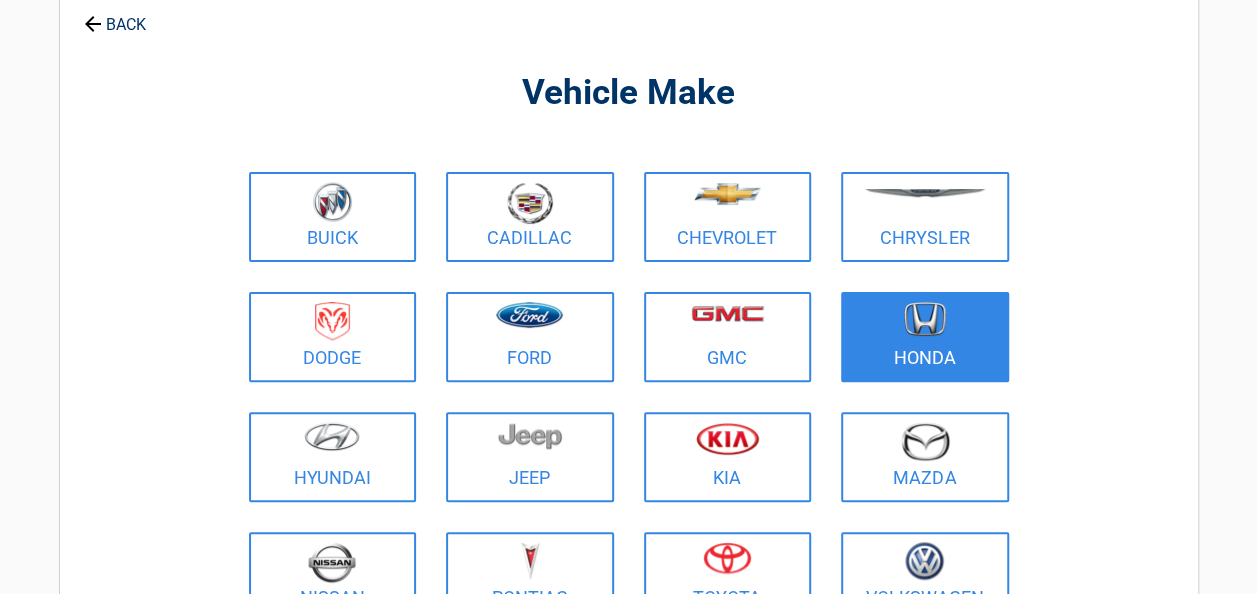 click on "Honda" at bounding box center (925, 337) 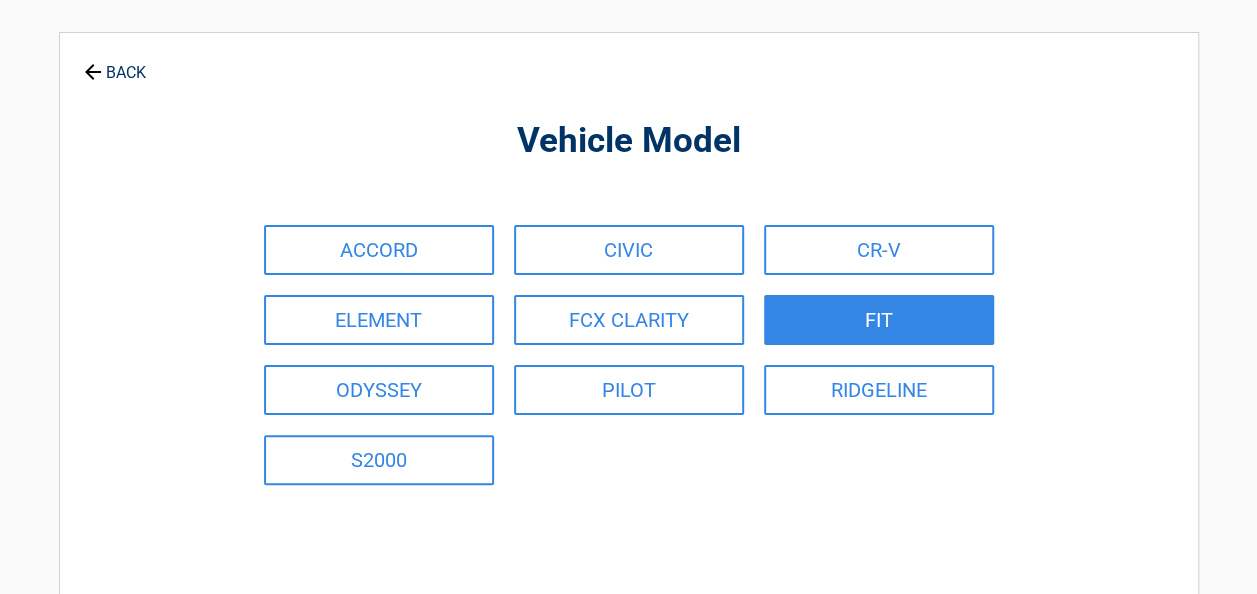 scroll, scrollTop: 0, scrollLeft: 0, axis: both 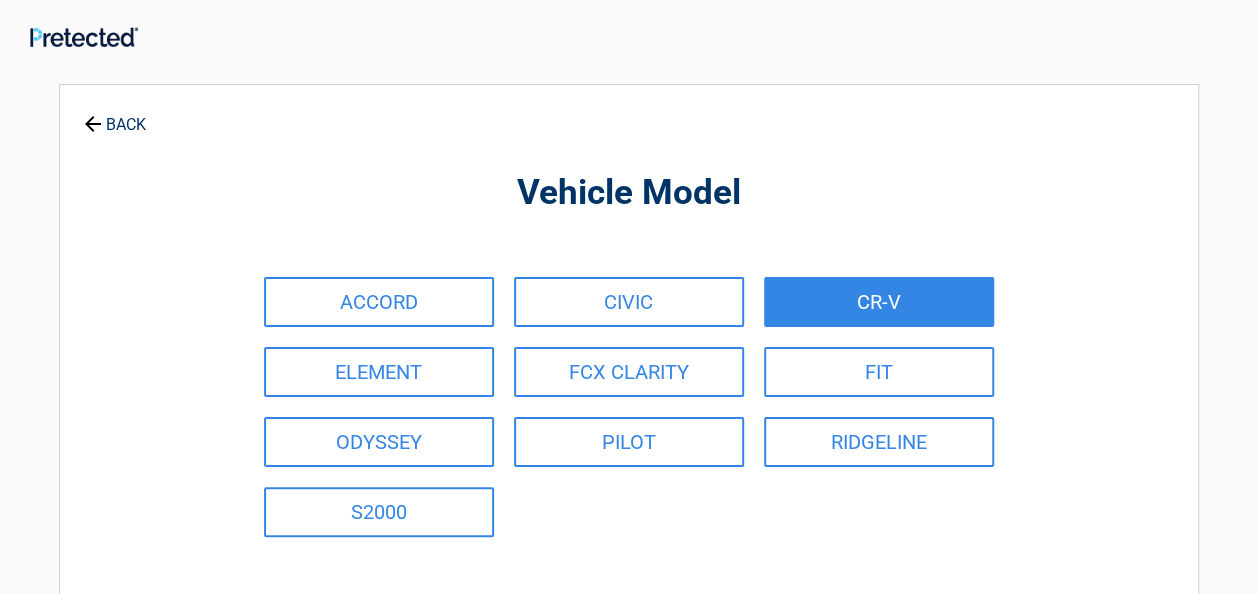 click on "CR-V" at bounding box center [879, 302] 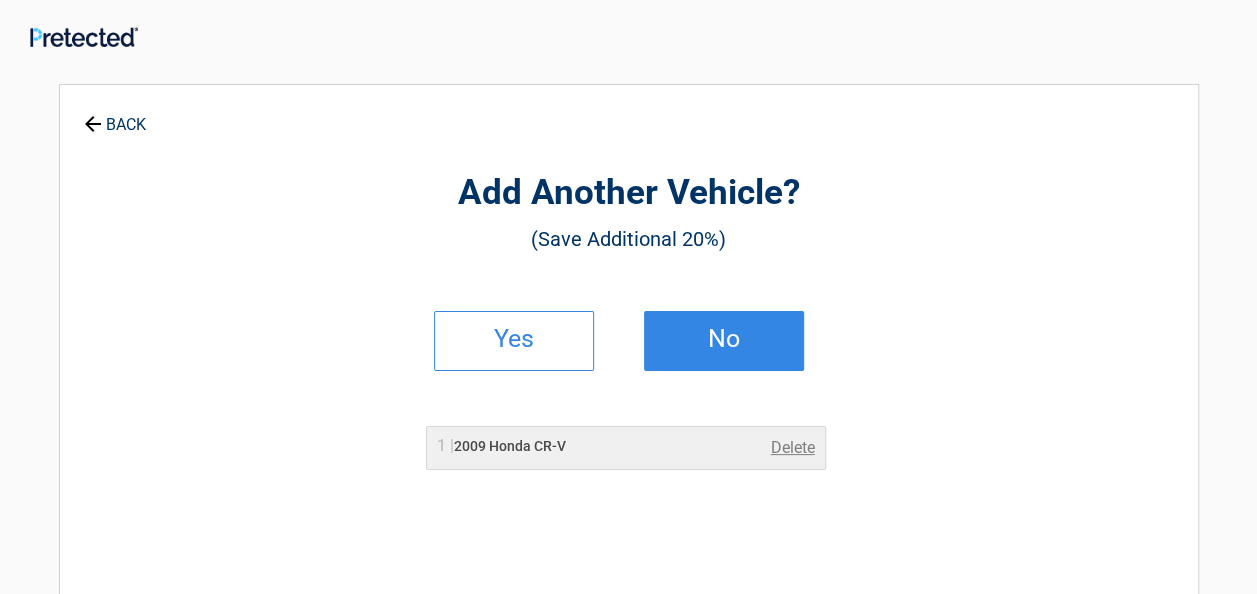 click on "No" at bounding box center (724, 339) 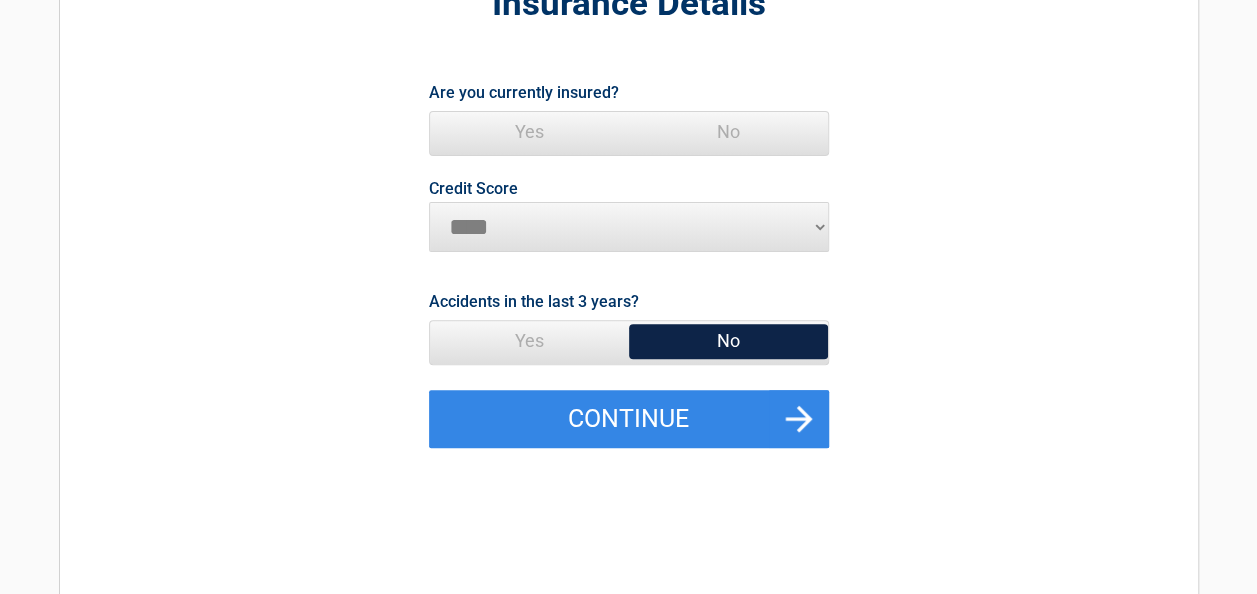 scroll, scrollTop: 200, scrollLeft: 0, axis: vertical 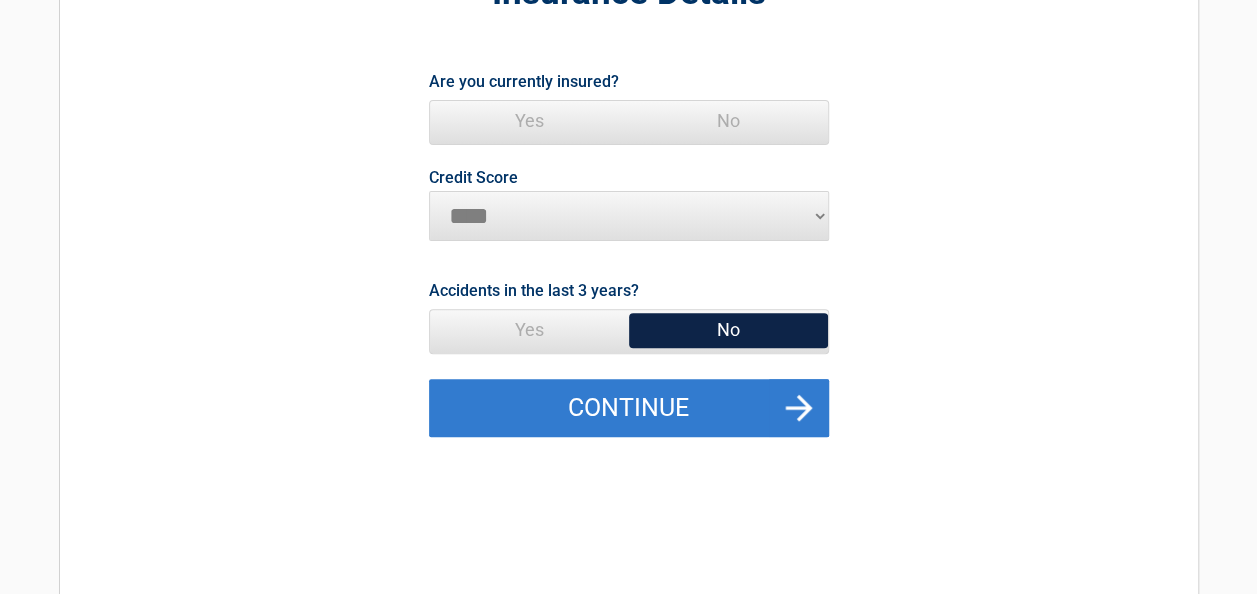 click on "Continue" at bounding box center [629, 408] 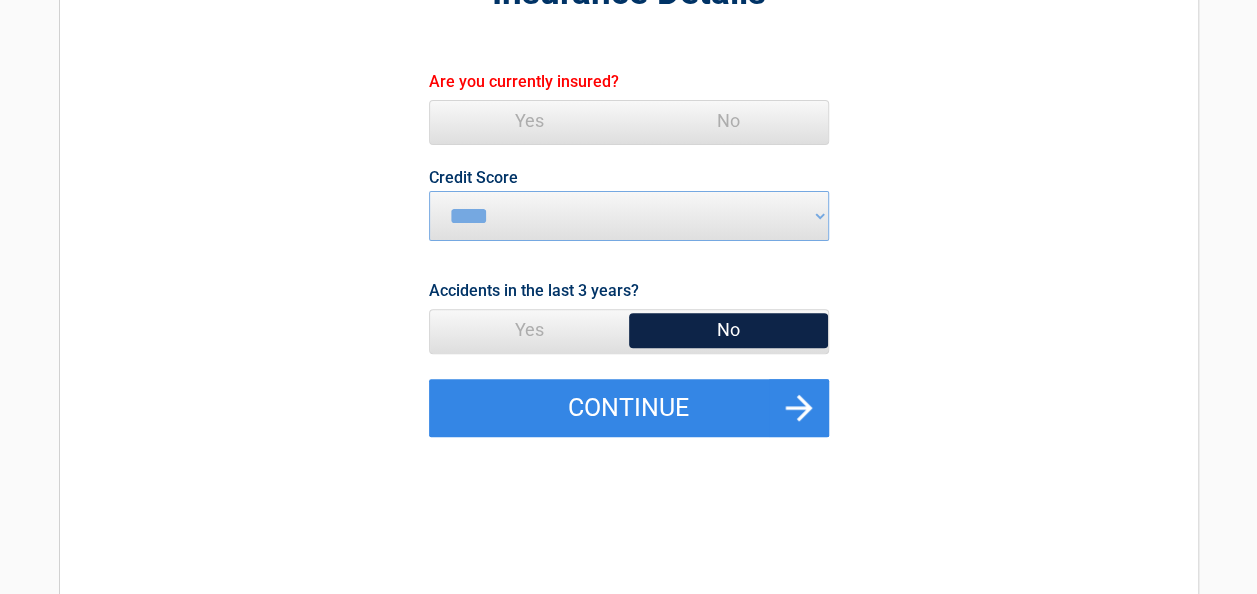 click on "No" at bounding box center (728, 330) 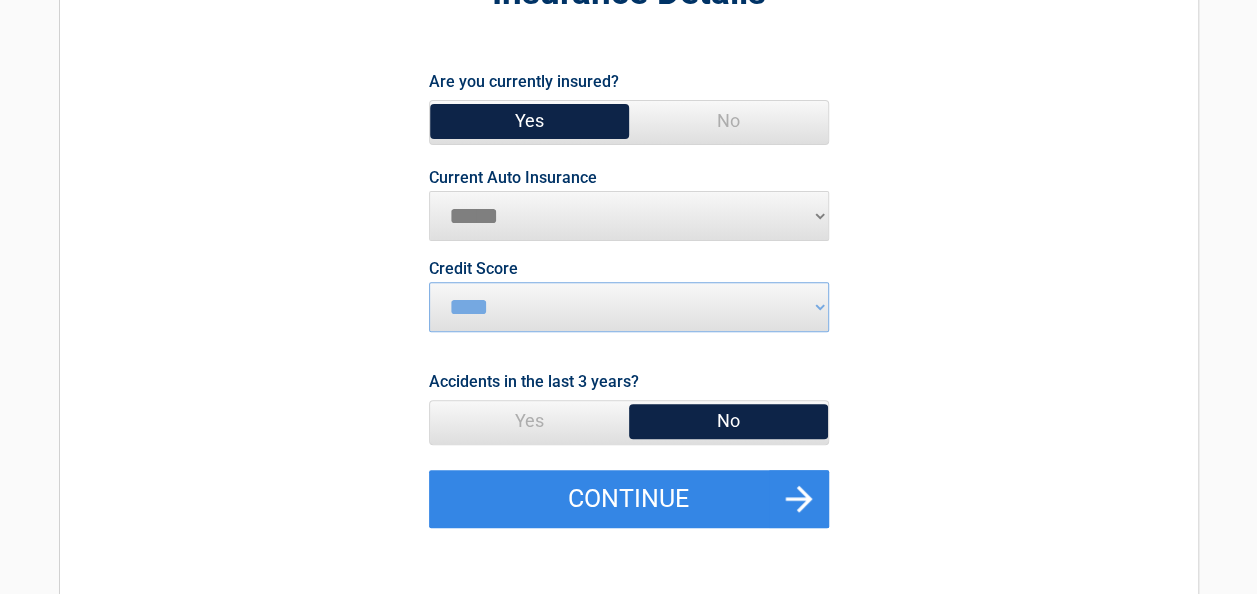 click on "**********" at bounding box center [629, 216] 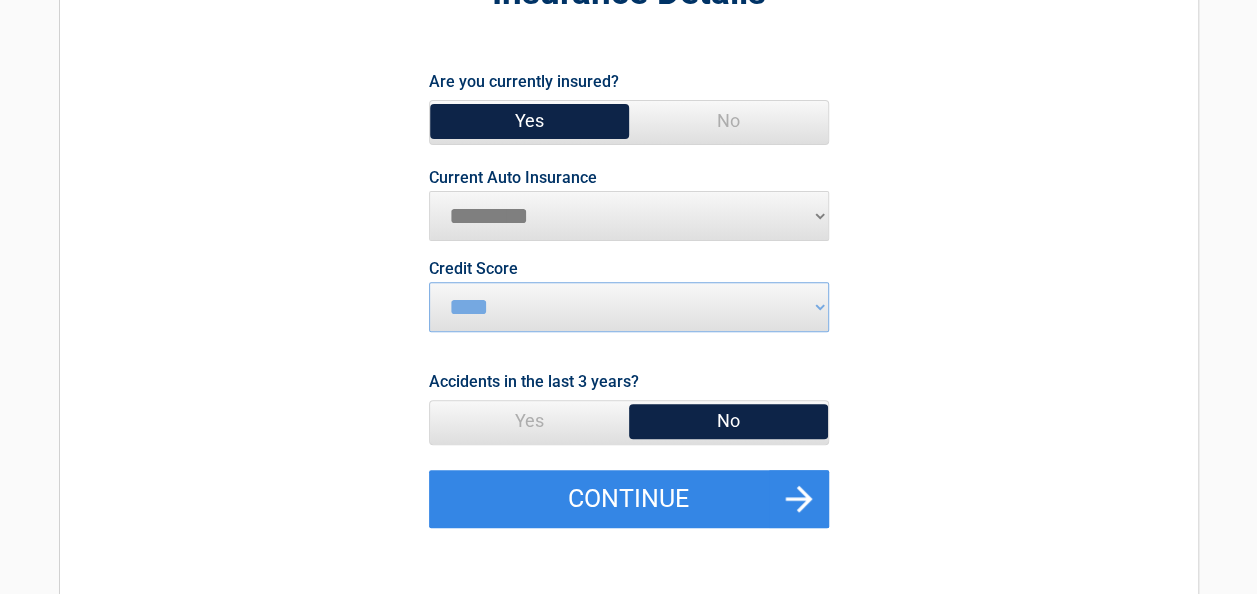 click on "**********" at bounding box center [629, 216] 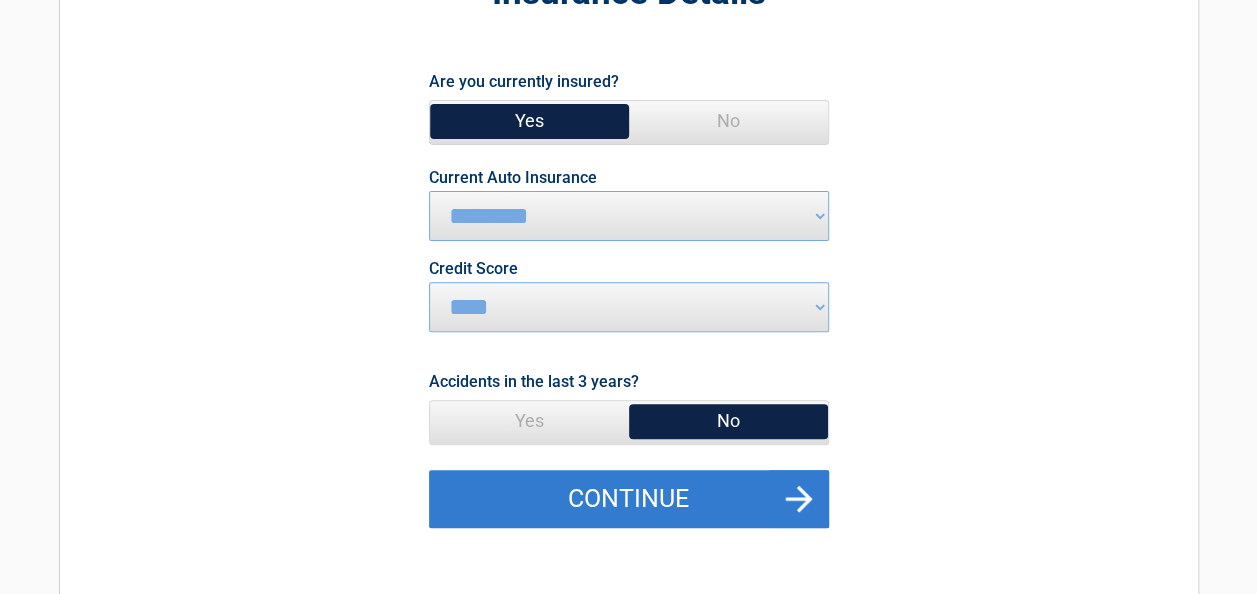 click on "Continue" at bounding box center (629, 499) 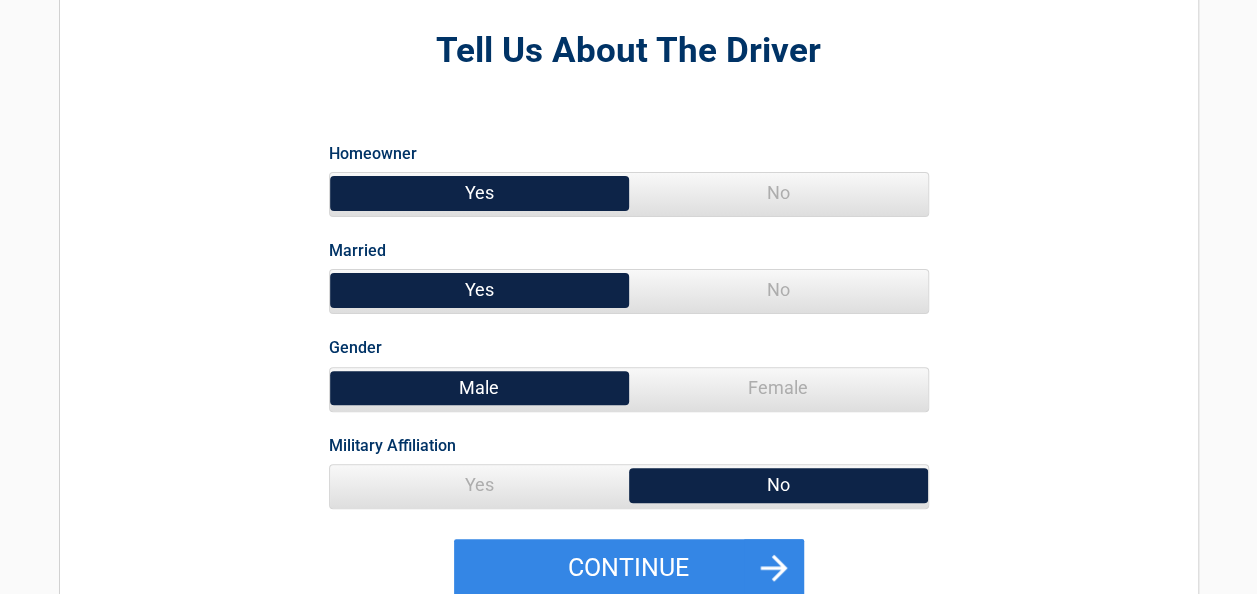 scroll, scrollTop: 200, scrollLeft: 0, axis: vertical 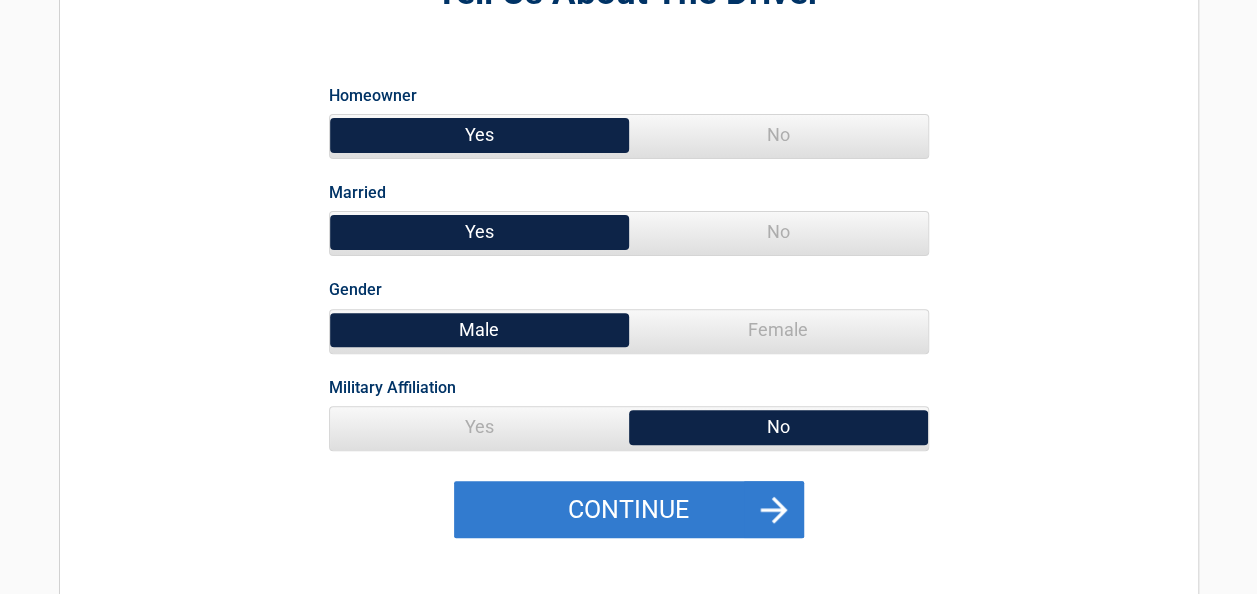click on "Continue" at bounding box center [629, 510] 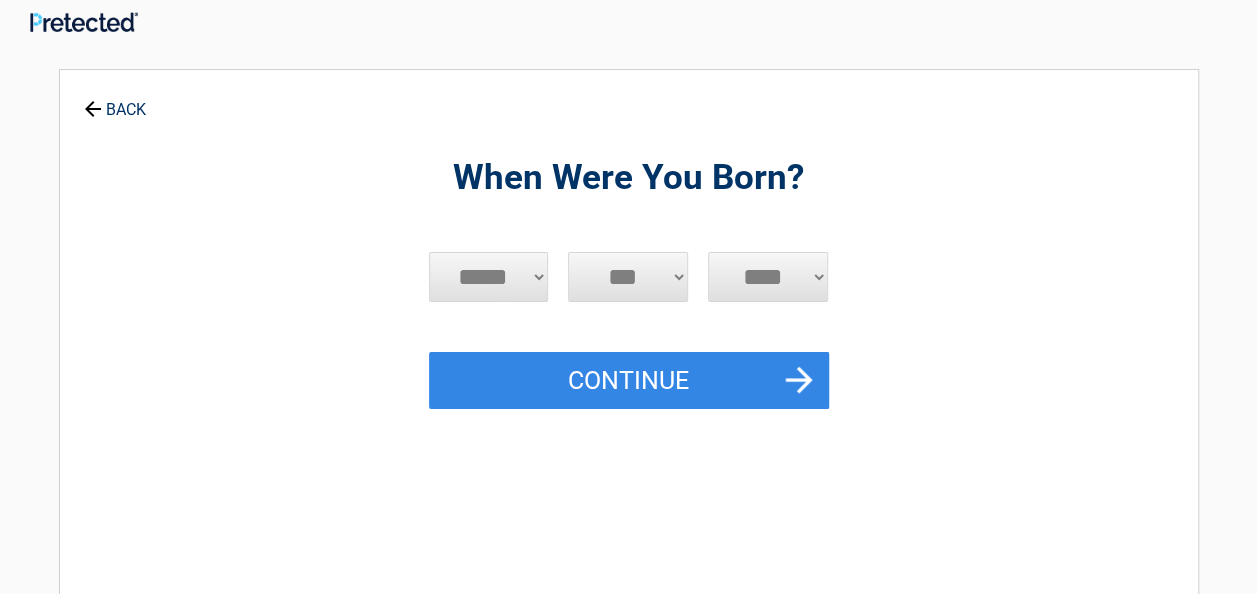 scroll, scrollTop: 0, scrollLeft: 0, axis: both 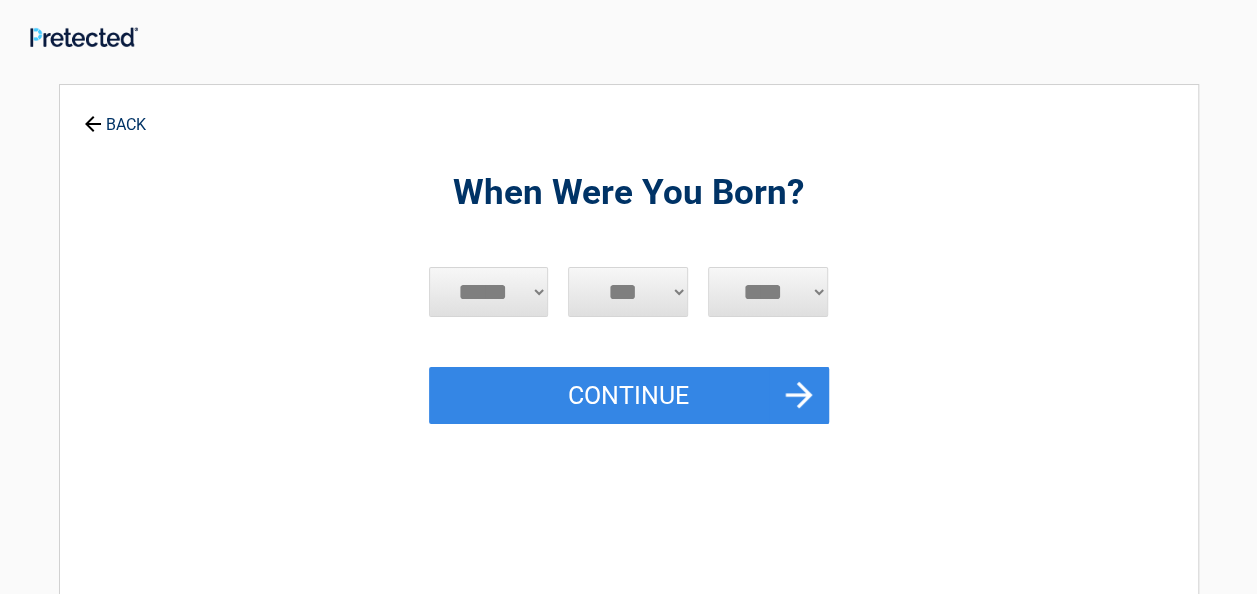 click on "*****
***
***
***
***
***
***
***
***
***
***
***
***" at bounding box center (489, 292) 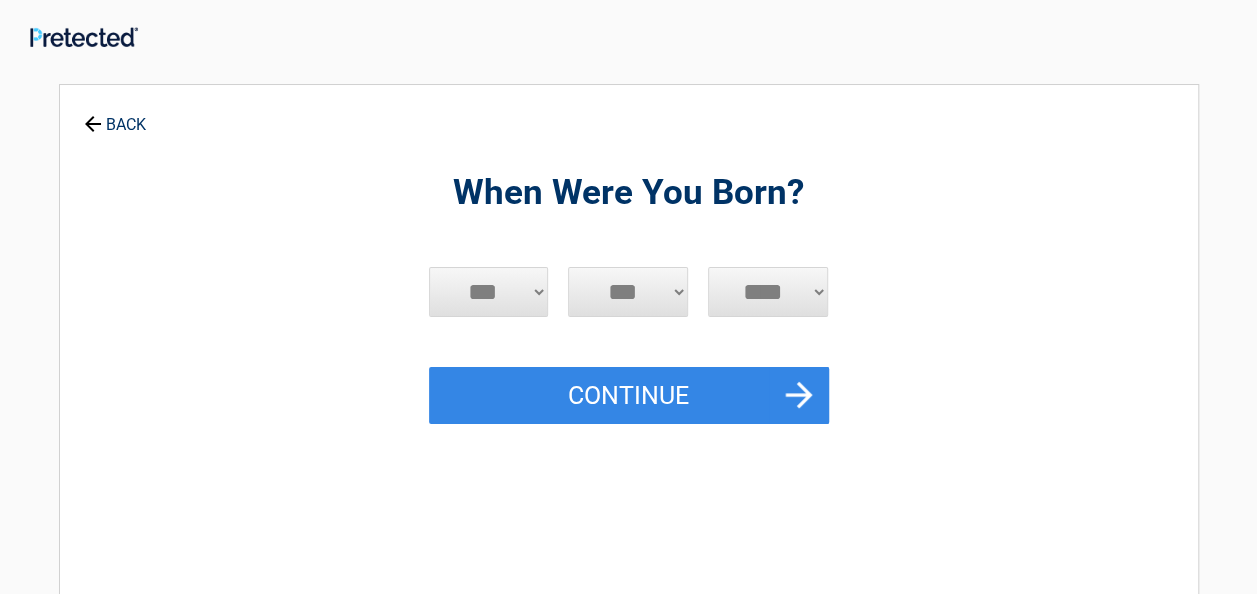 click on "*****
***
***
***
***
***
***
***
***
***
***
***
***" at bounding box center [489, 292] 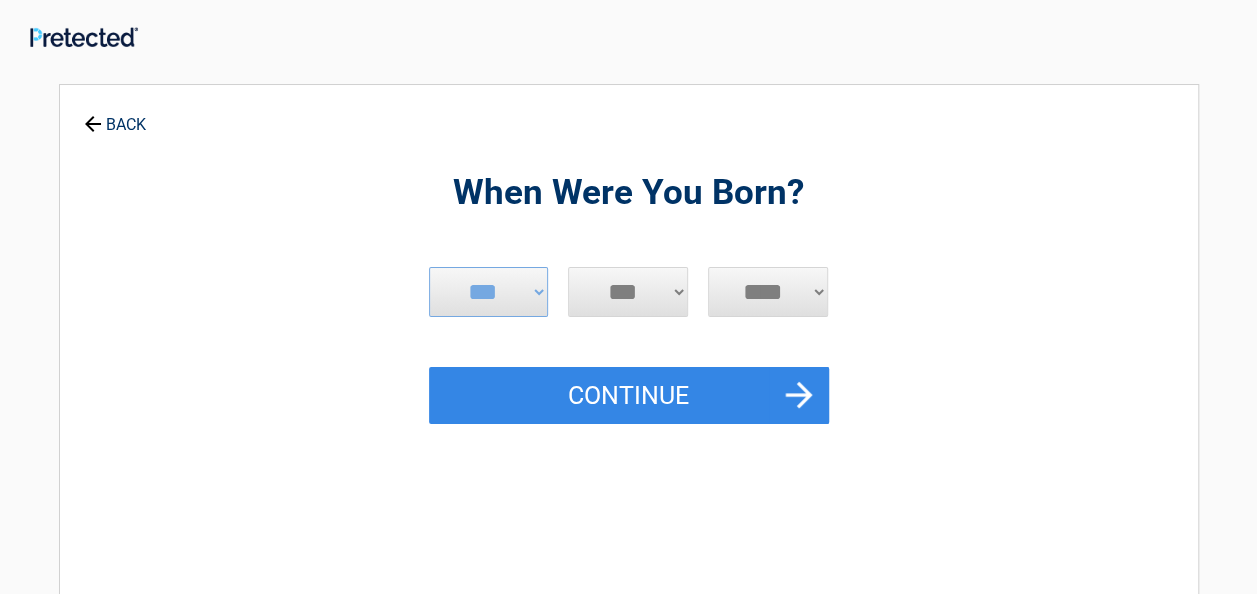 select on "*" 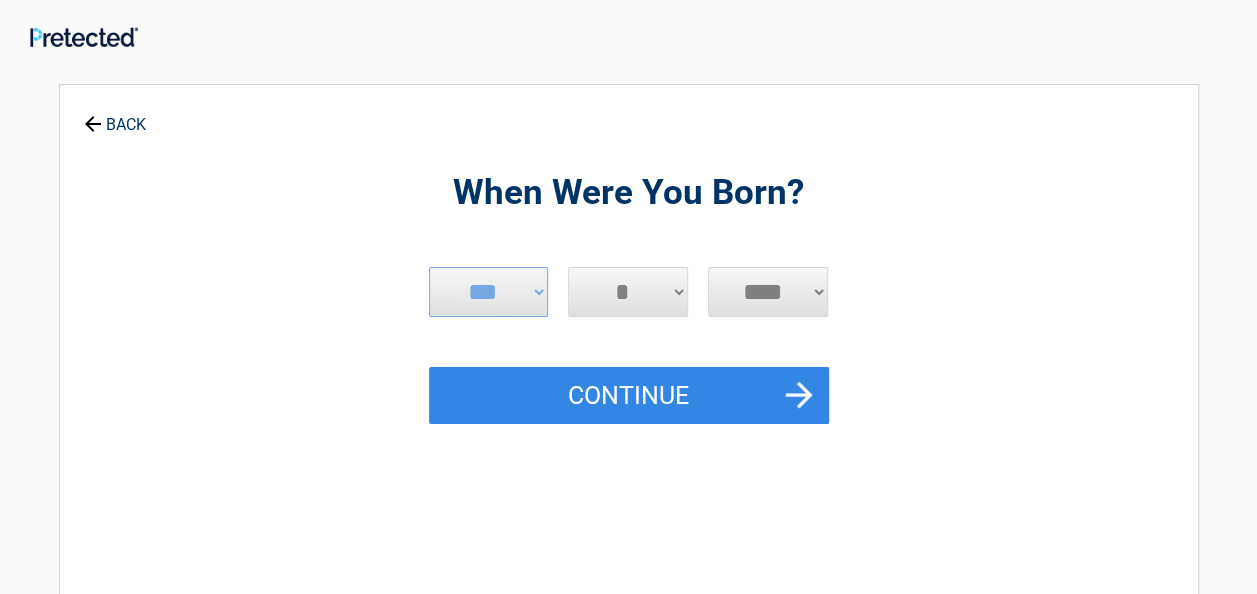 click on "*** * * * * * * * * * ** ** ** ** ** ** ** ** ** ** ** ** ** ** ** ** ** ** ** **" at bounding box center (628, 292) 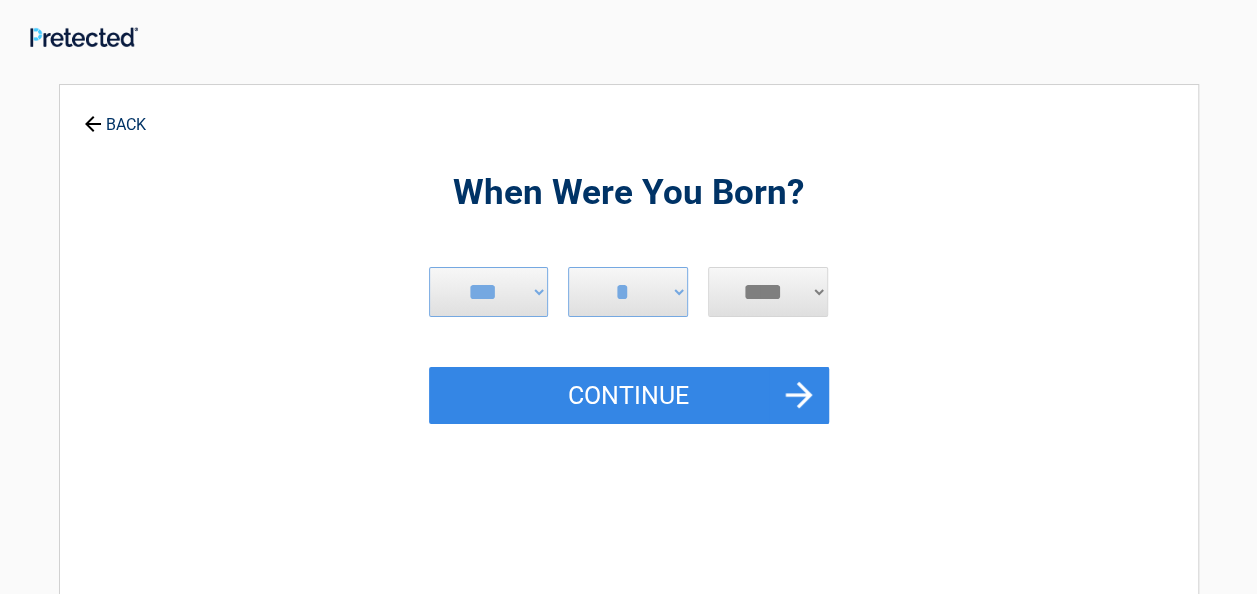 click on "****
****
****
****
****
****
****
****
****
****
****
****
****
****
****
****
****
****
****
****
****
****
****
****
****
****
****
****
****
****
****
****
****
****
****
****
****
****
****
****
****
****
****
****
****
****
****
****
****
****
****
****
****
****
****
****
****
****
****
****
****
****
****
****" at bounding box center (768, 292) 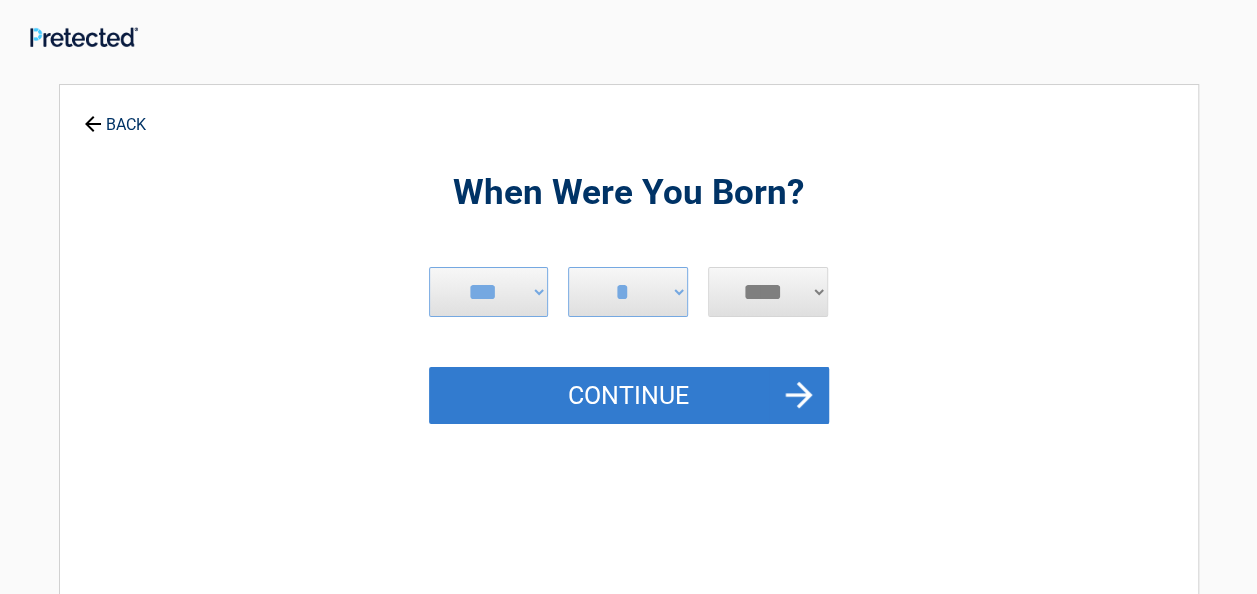click on "Continue" at bounding box center [629, 396] 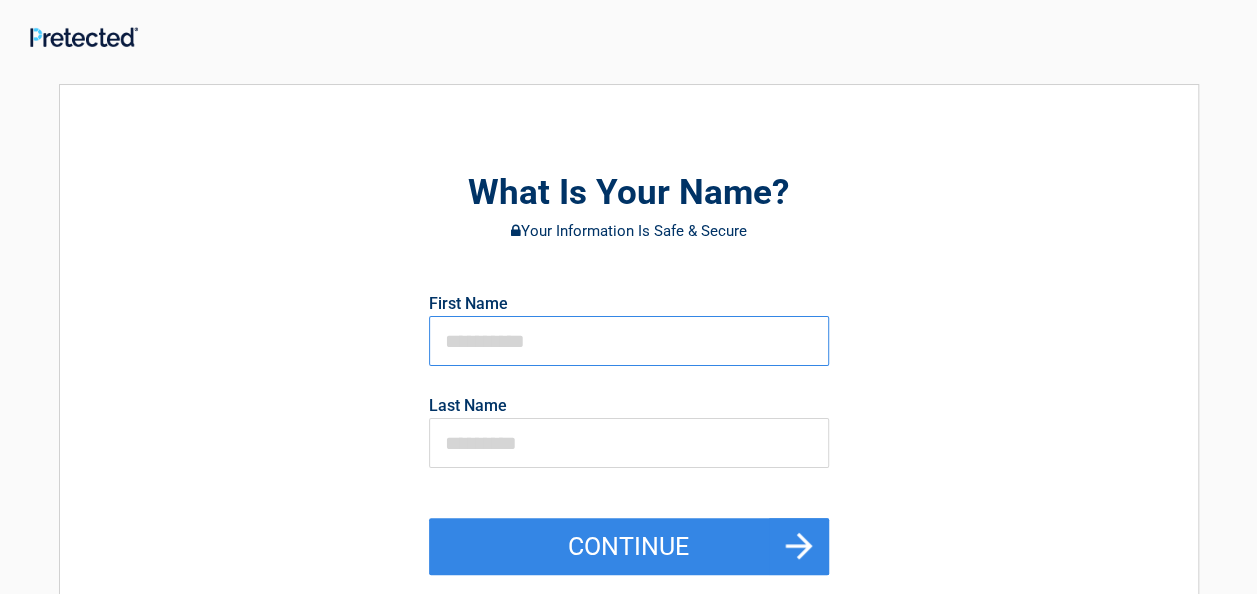 click at bounding box center [629, 341] 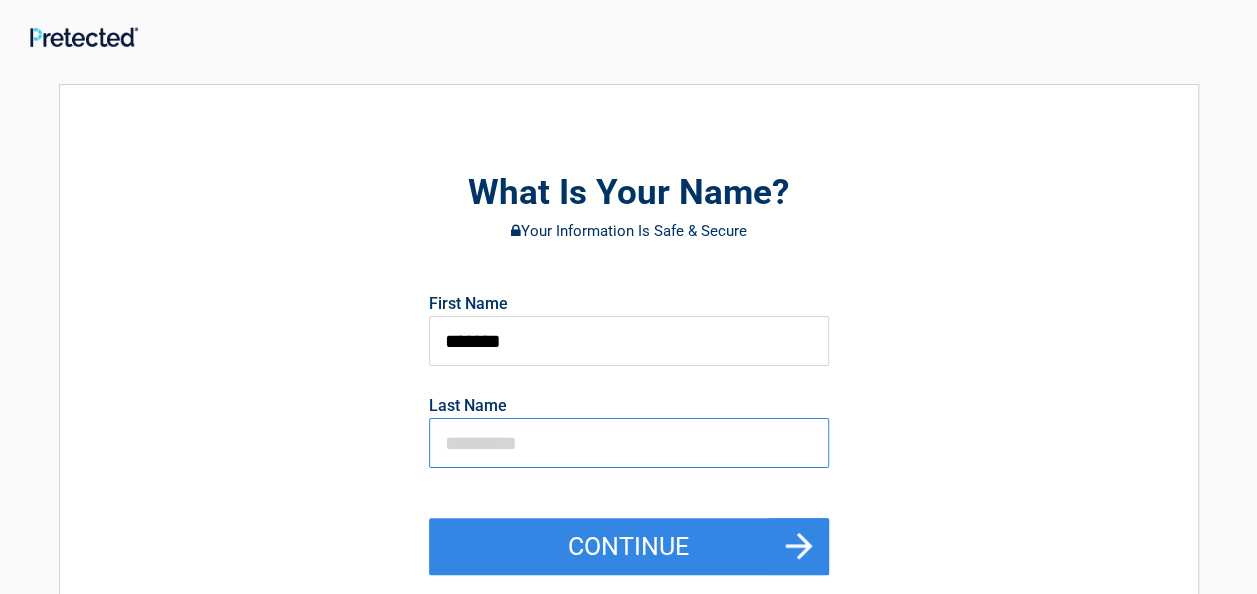 type on "*******" 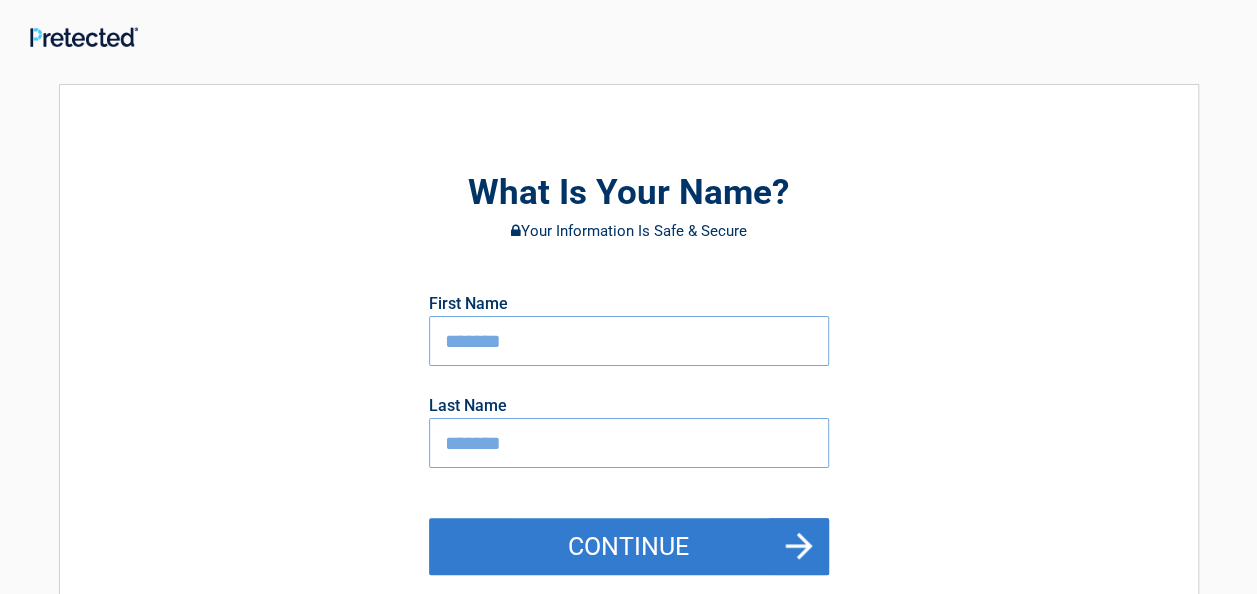 click on "Continue" at bounding box center [629, 547] 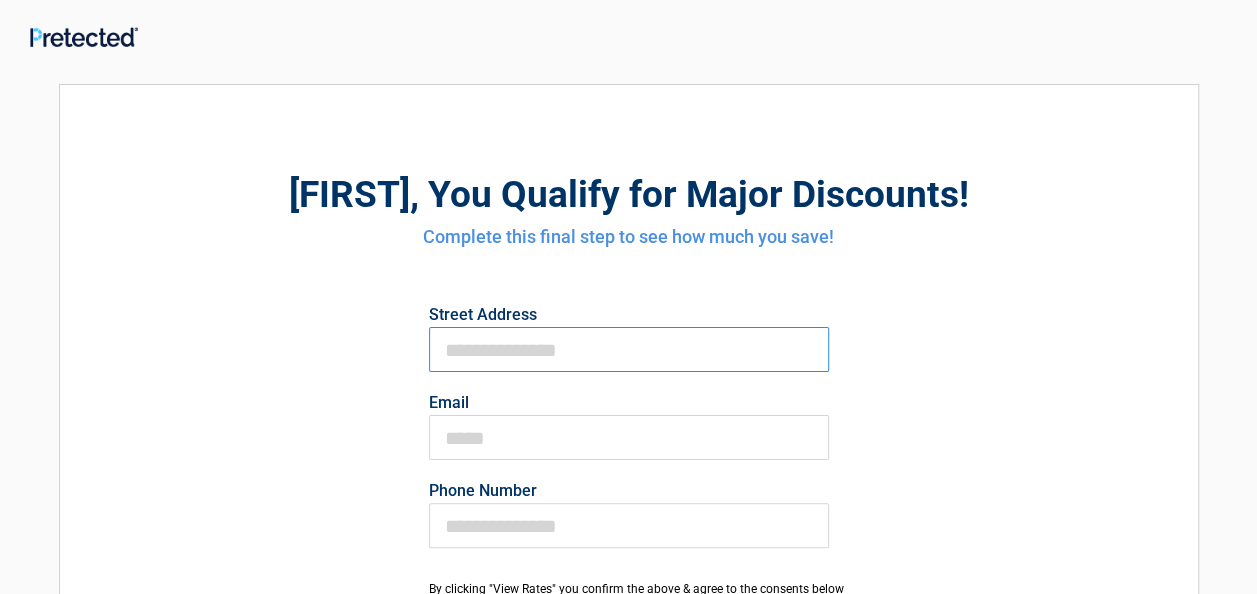click on "First Name" at bounding box center (629, 349) 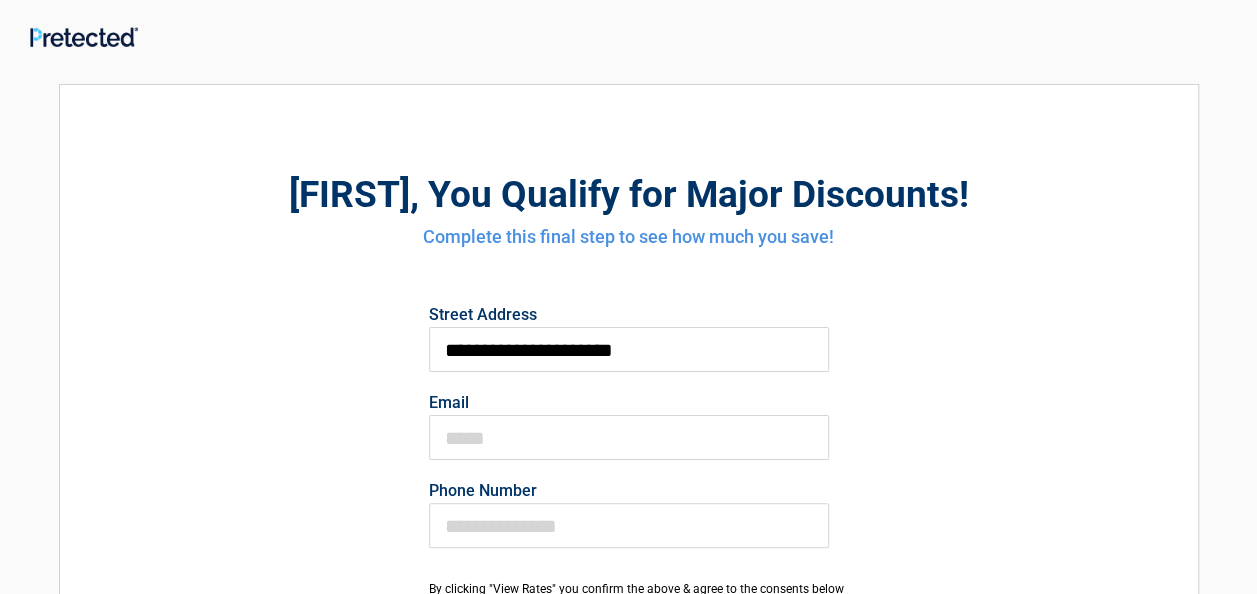 type on "**********" 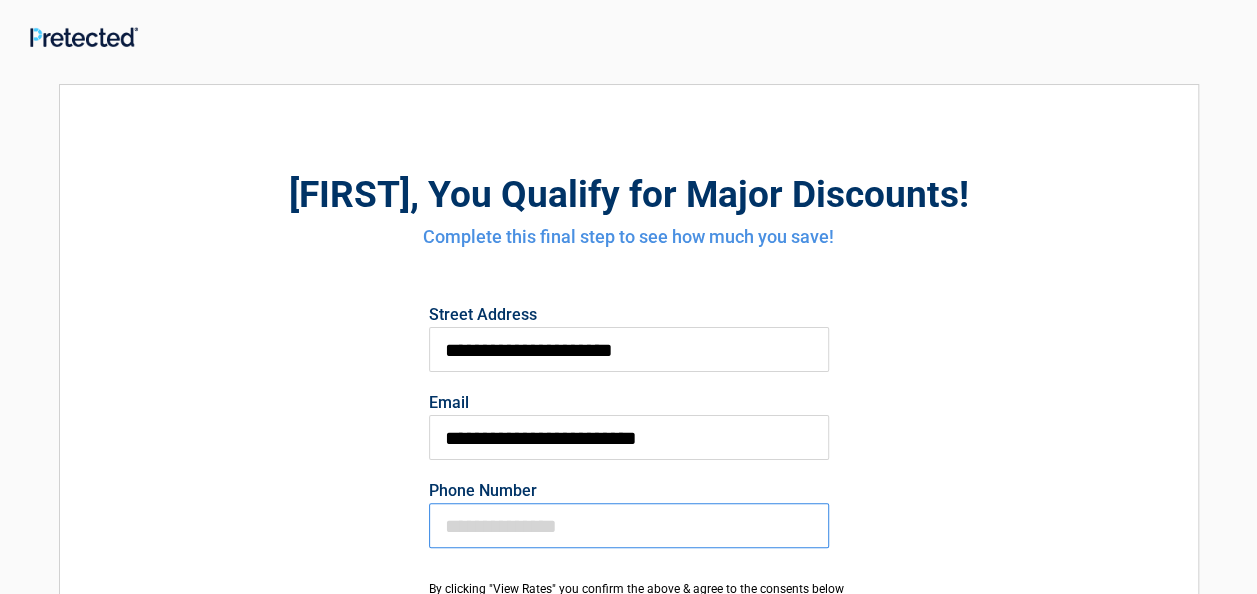 type on "**********" 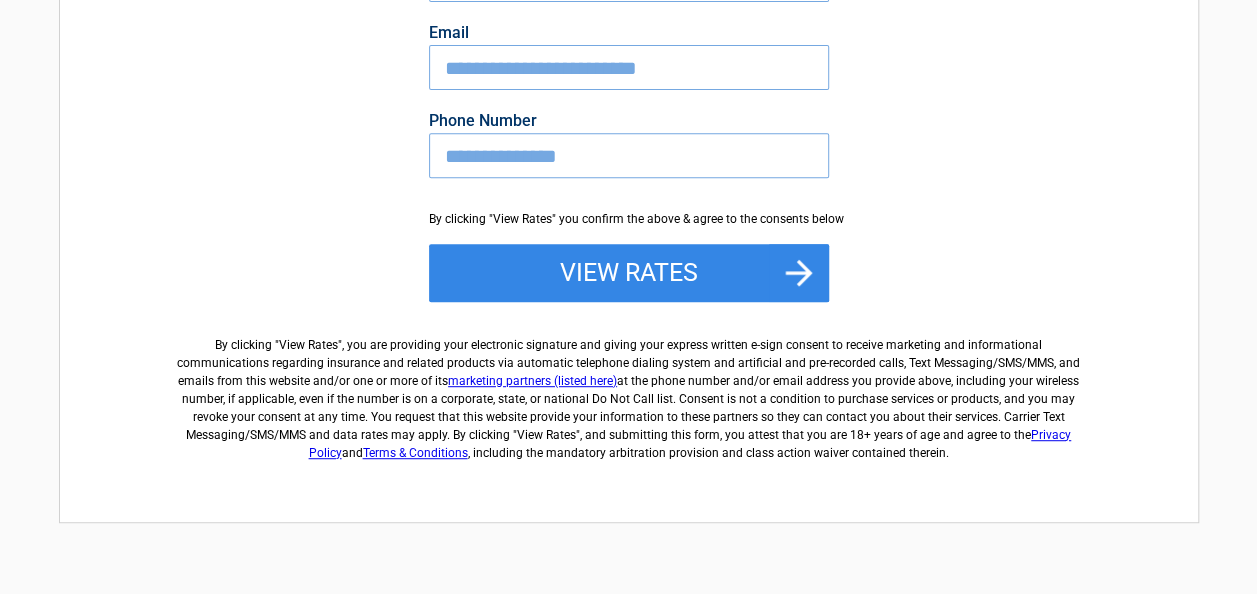scroll, scrollTop: 400, scrollLeft: 0, axis: vertical 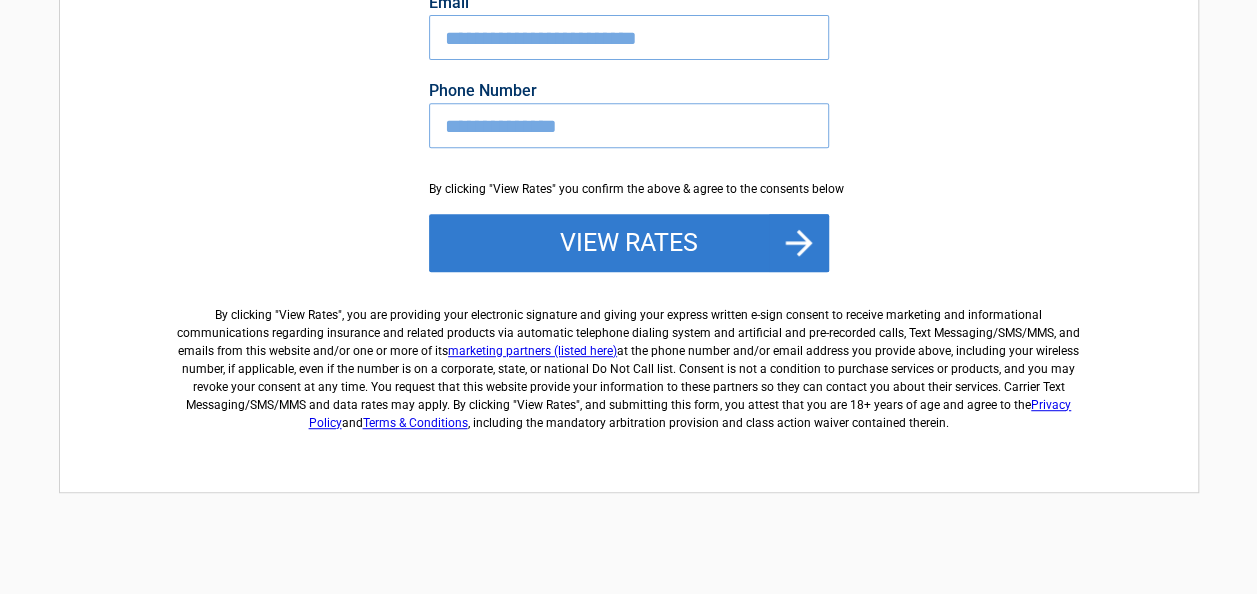click on "View Rates" at bounding box center [629, 243] 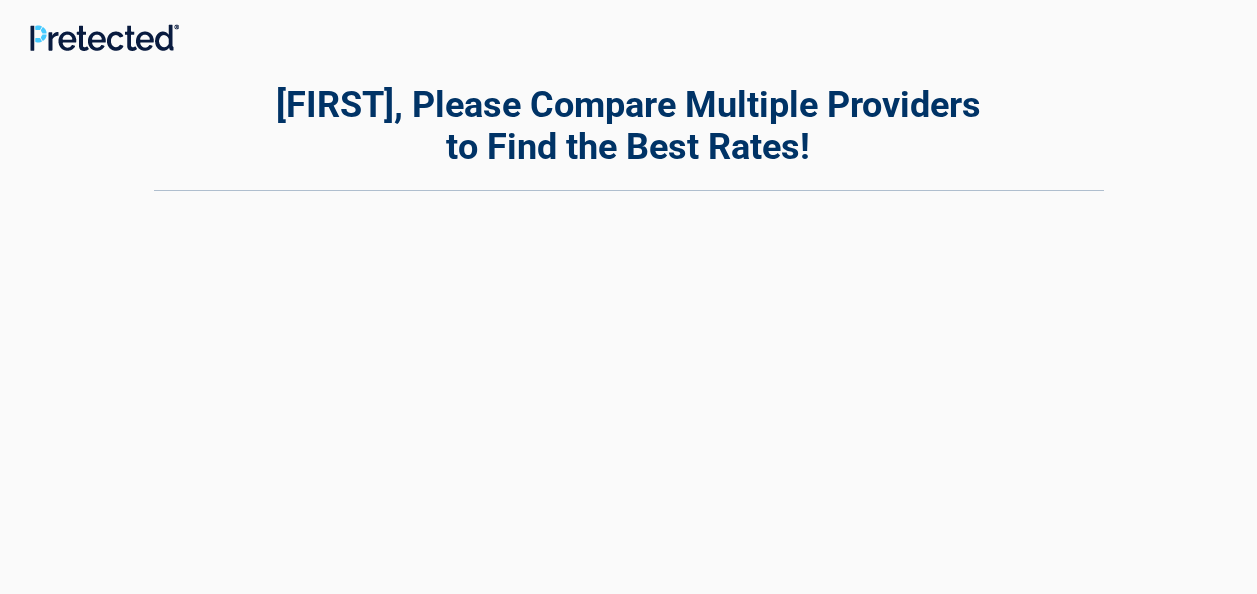 scroll, scrollTop: 0, scrollLeft: 0, axis: both 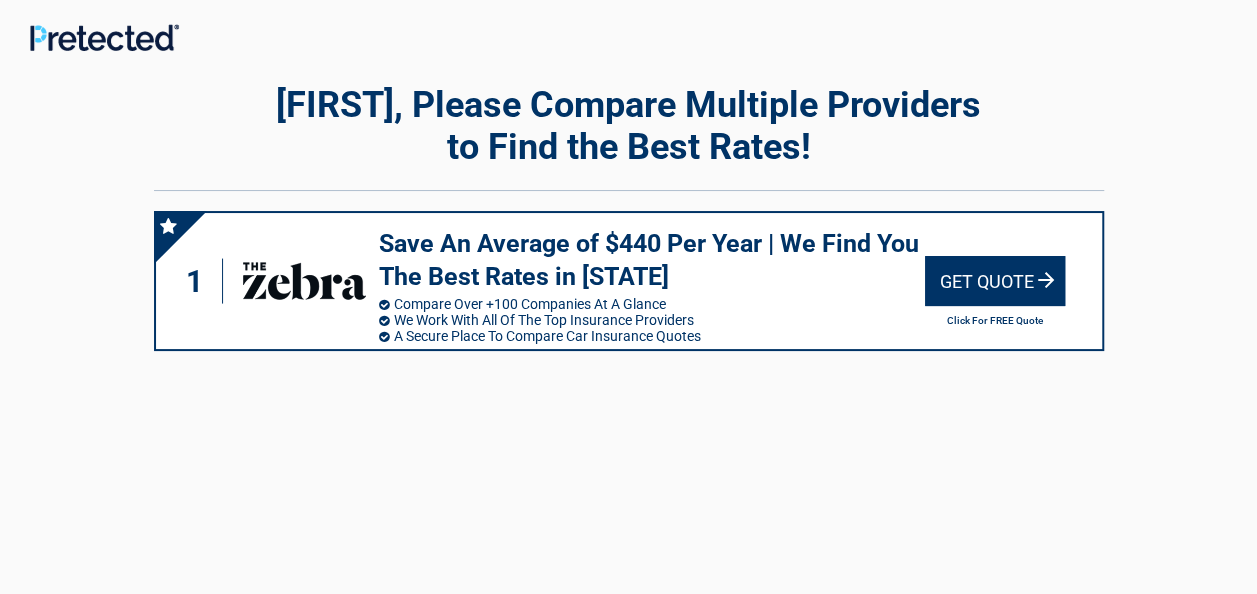 click on "Get Quote" at bounding box center [995, 281] 